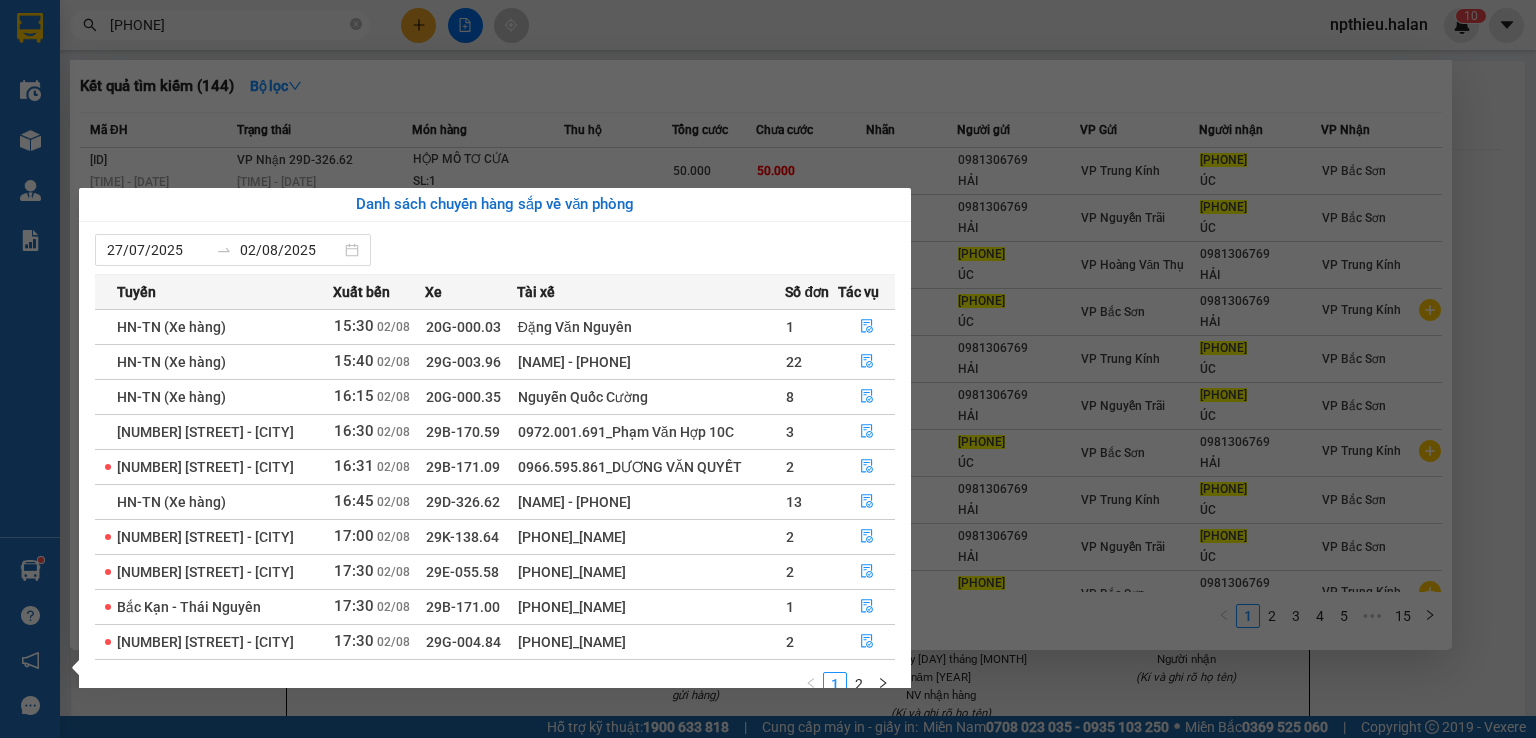 scroll, scrollTop: 0, scrollLeft: 0, axis: both 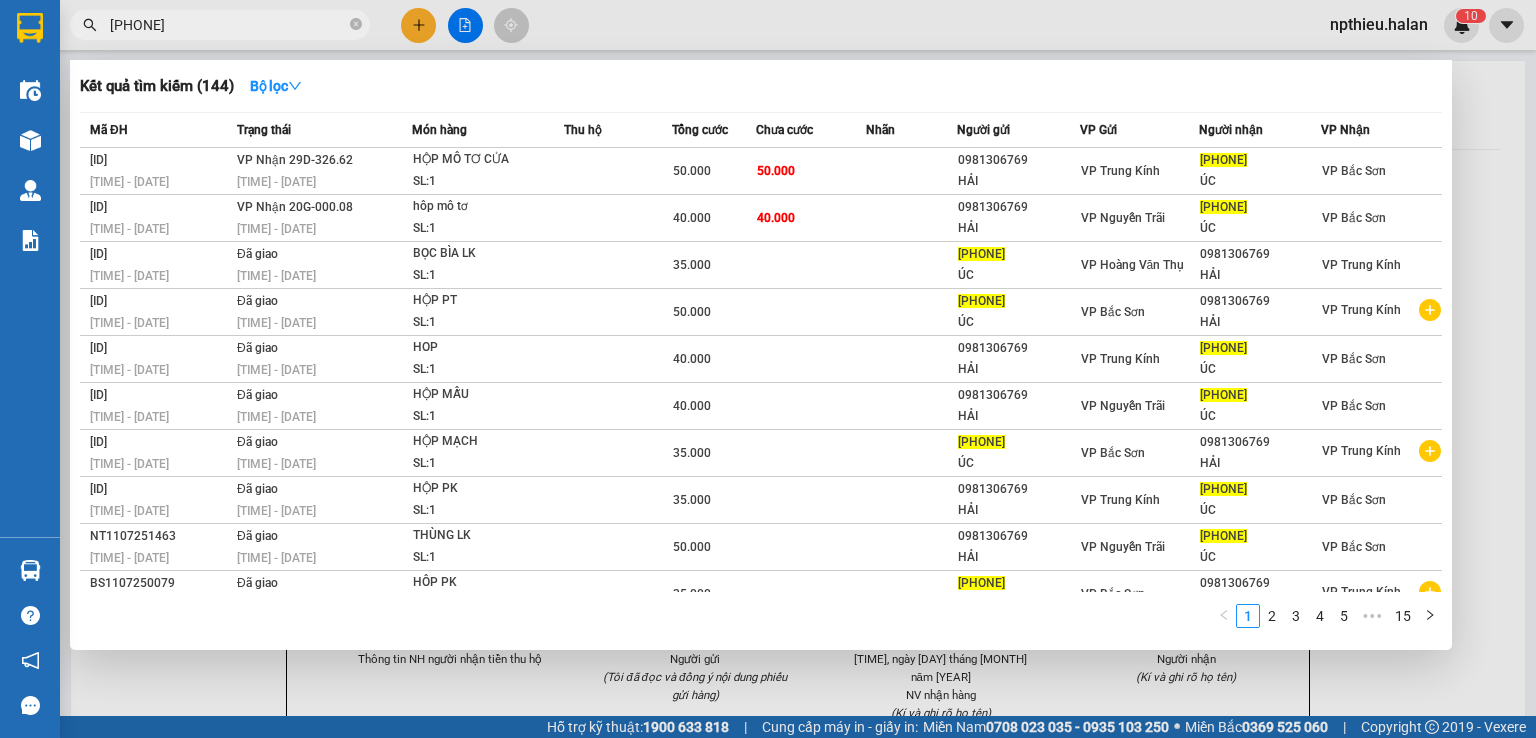 click at bounding box center (768, 369) 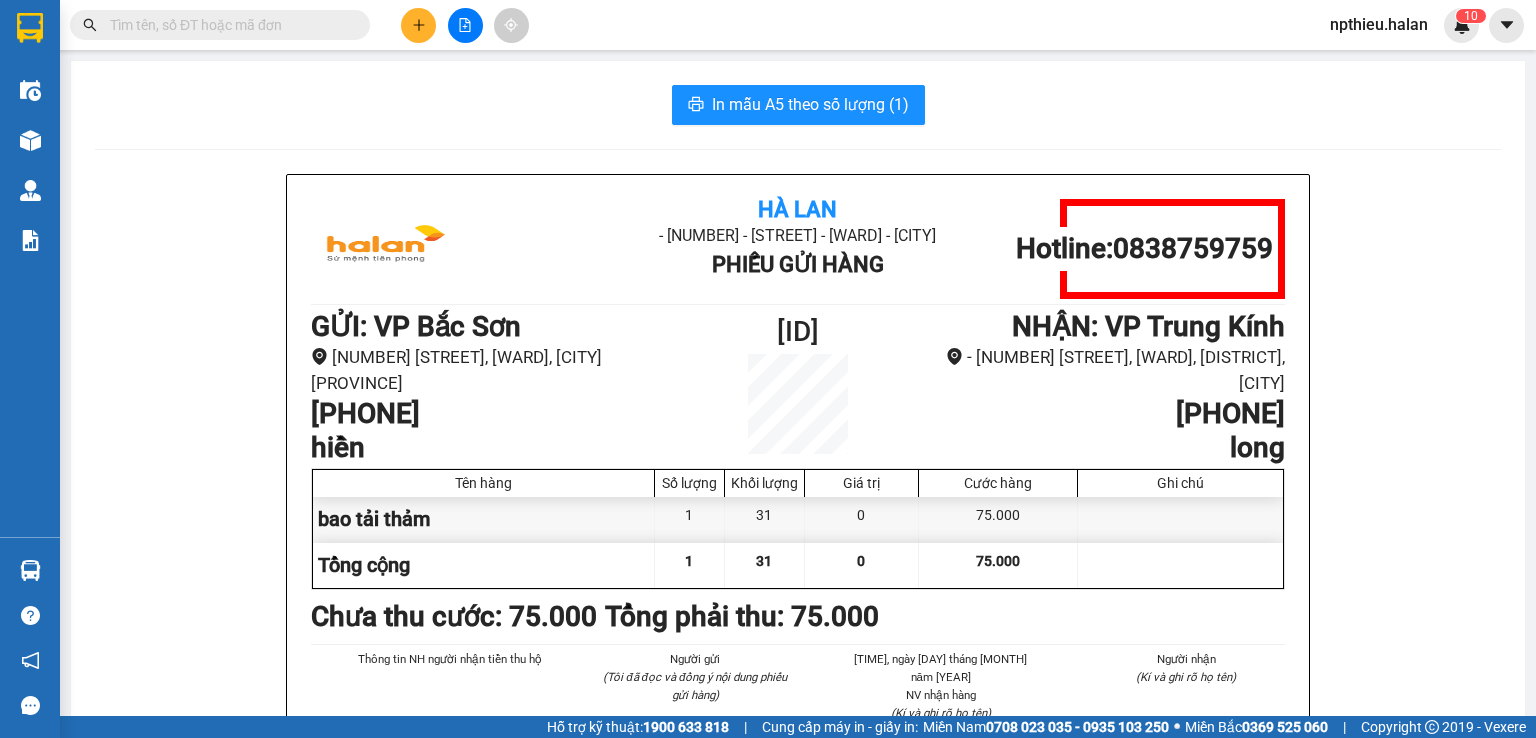 type 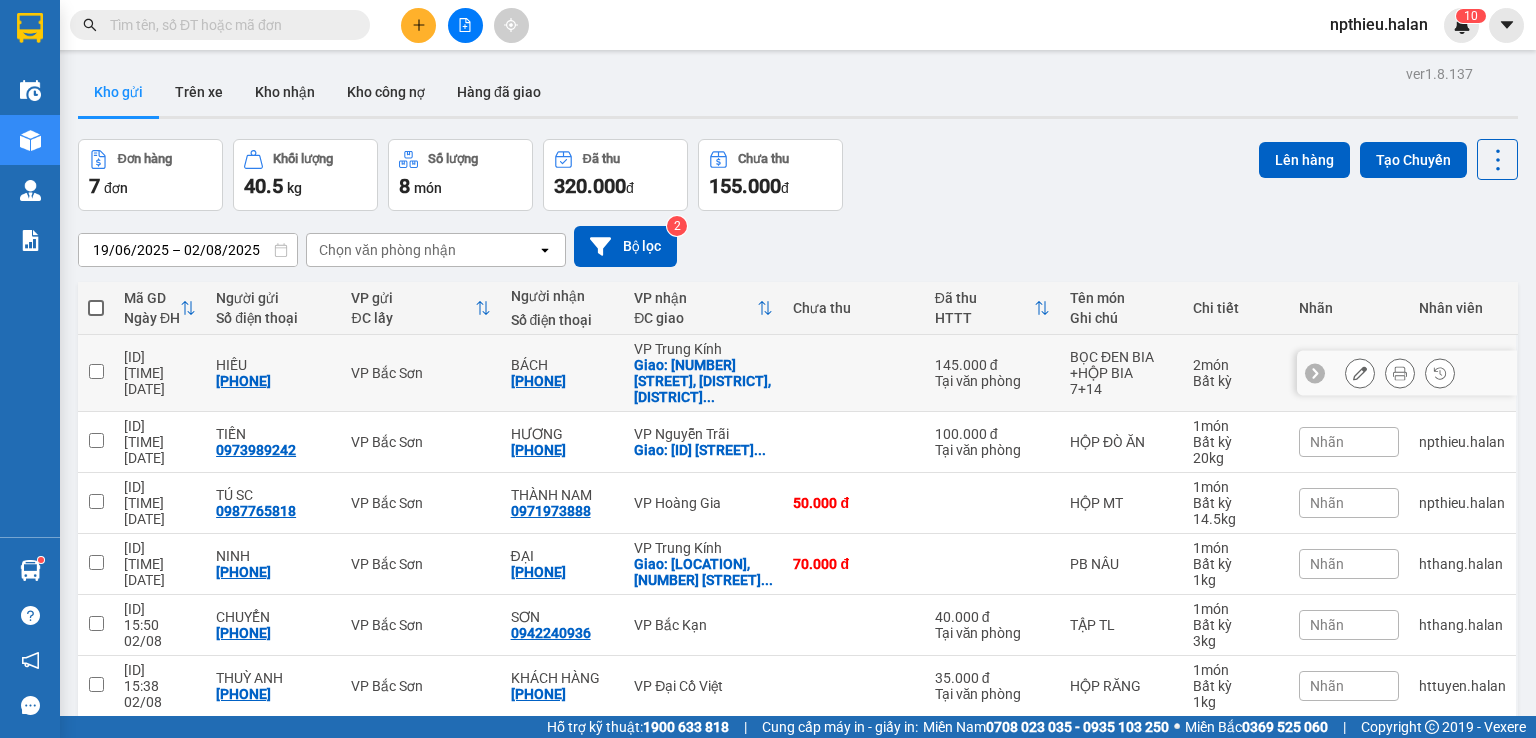 scroll, scrollTop: 0, scrollLeft: 0, axis: both 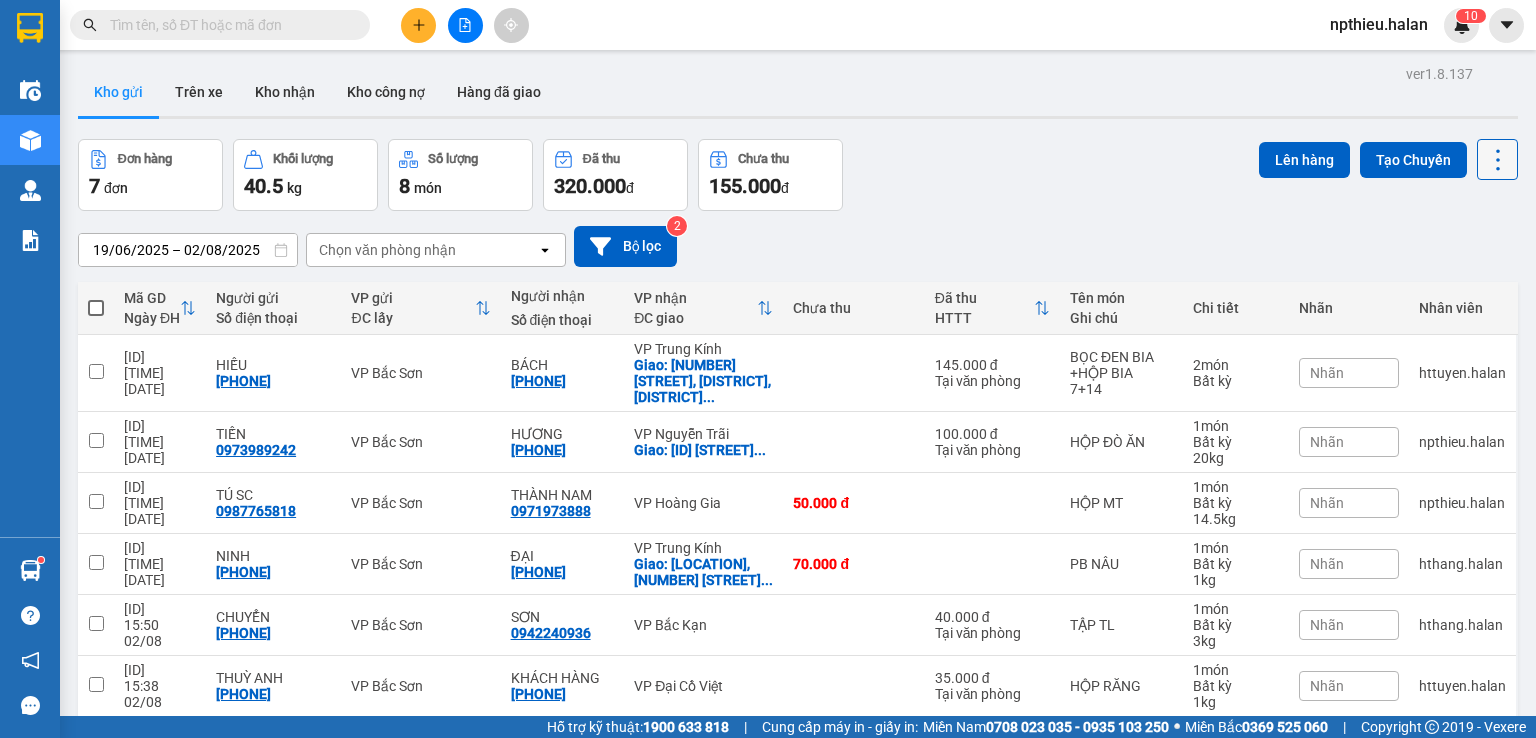 click 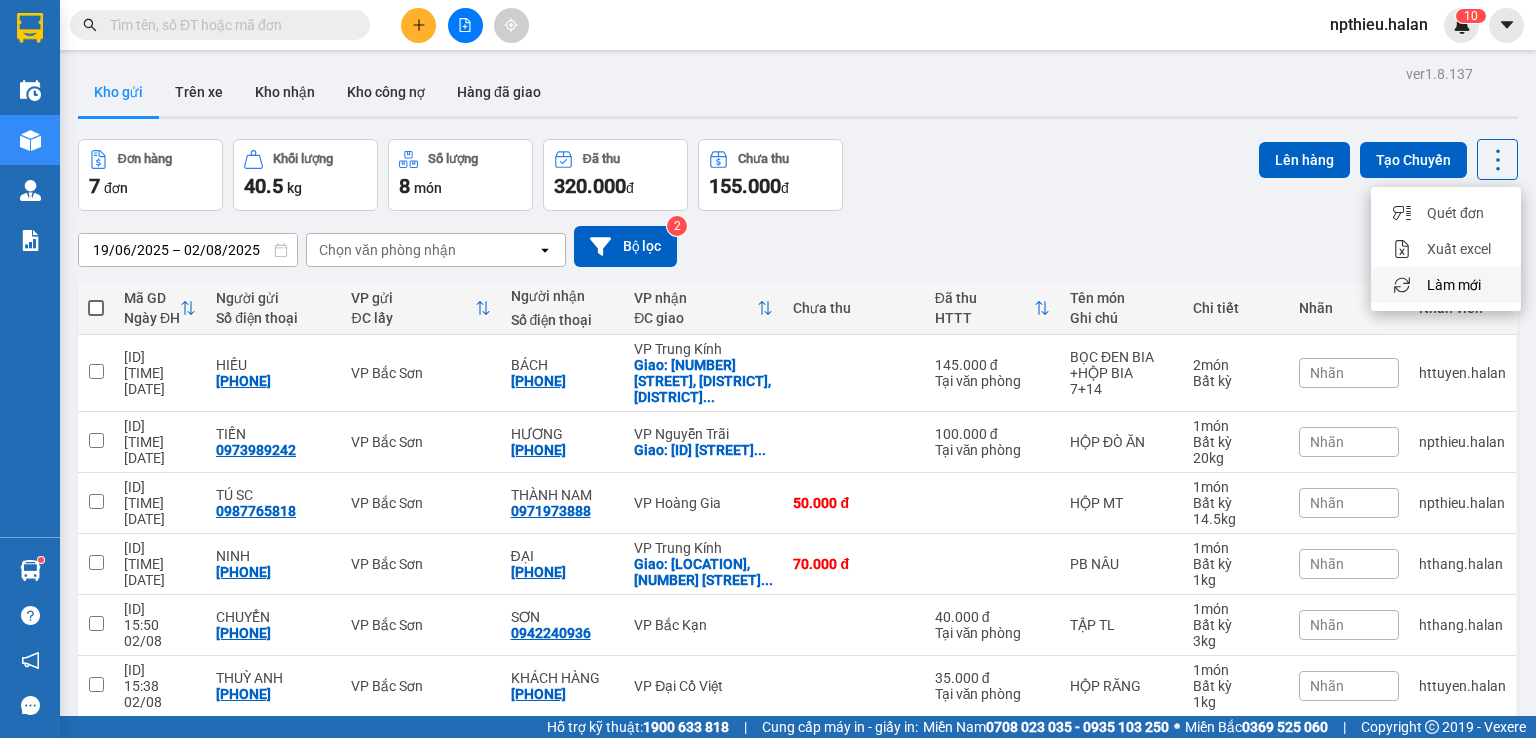click on "Làm mới" at bounding box center [1454, 285] 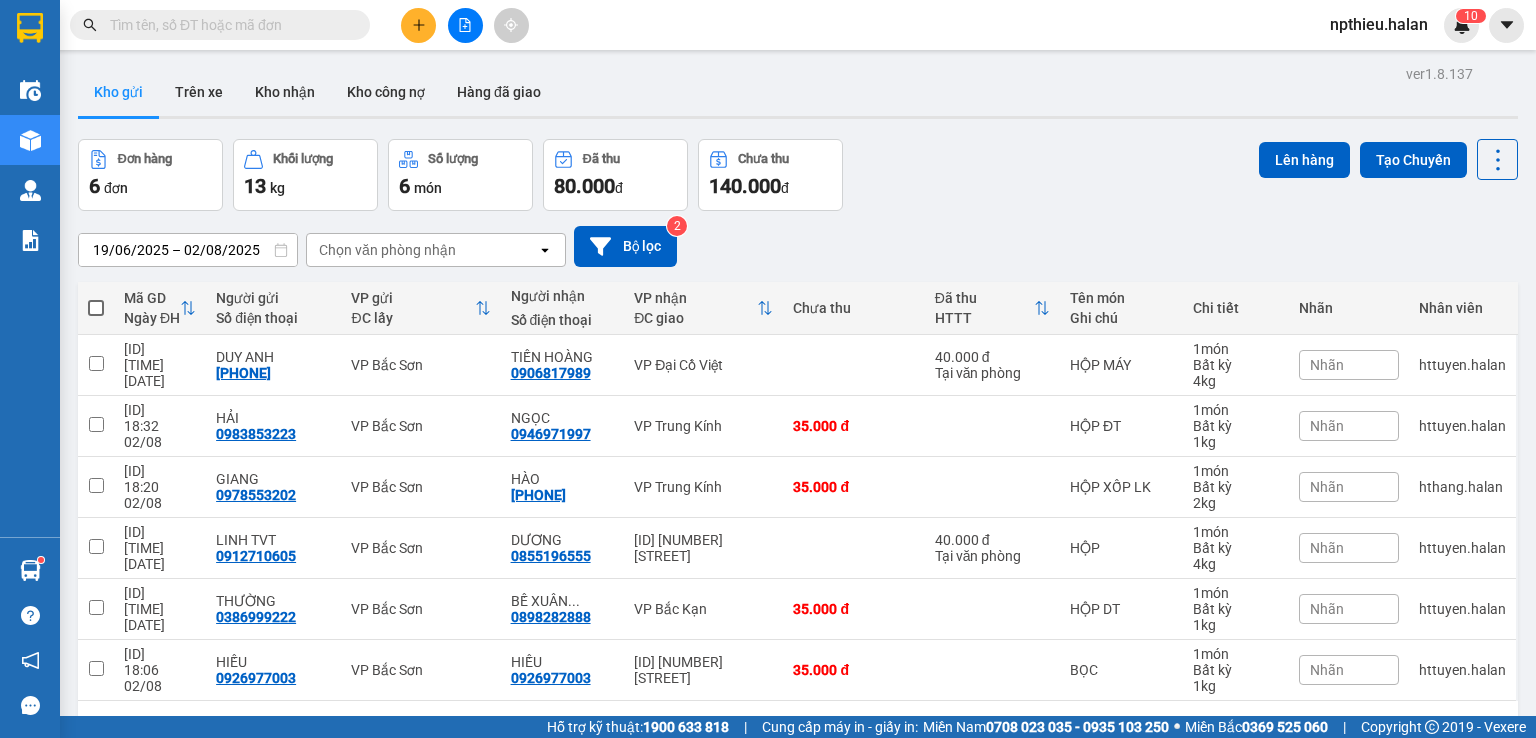 scroll, scrollTop: 92, scrollLeft: 0, axis: vertical 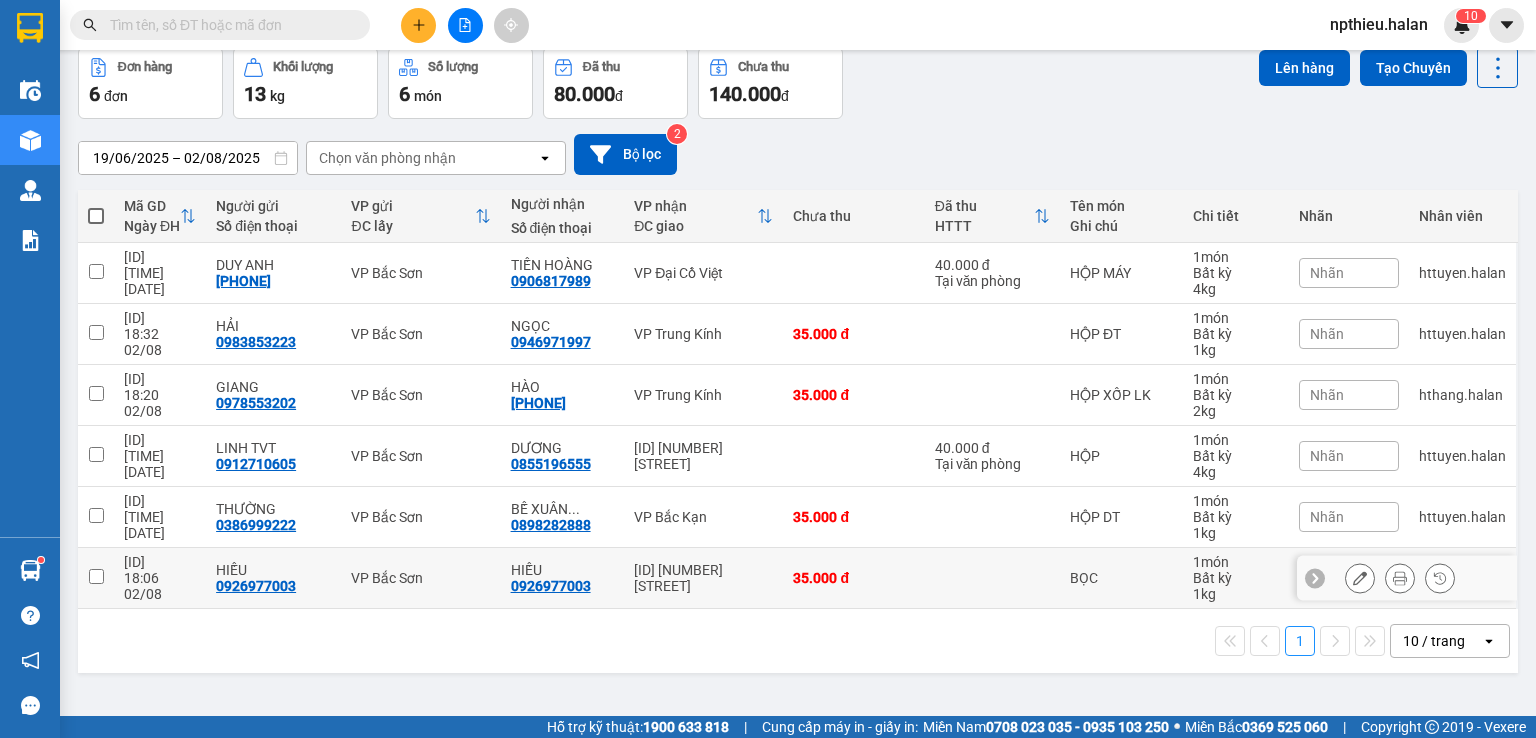 click on "[ID] [NUMBER] [STREET]" at bounding box center [703, 578] 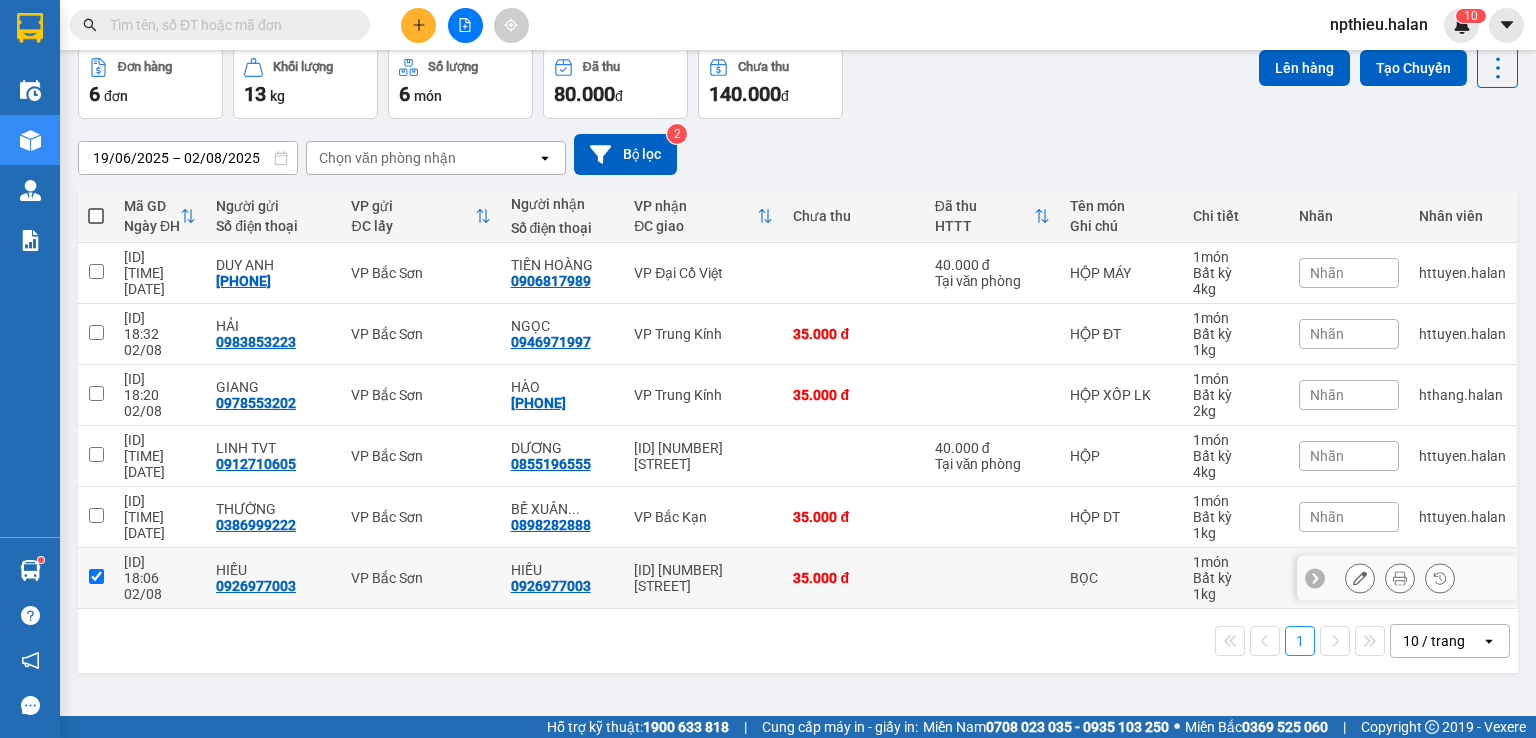 checkbox on "true" 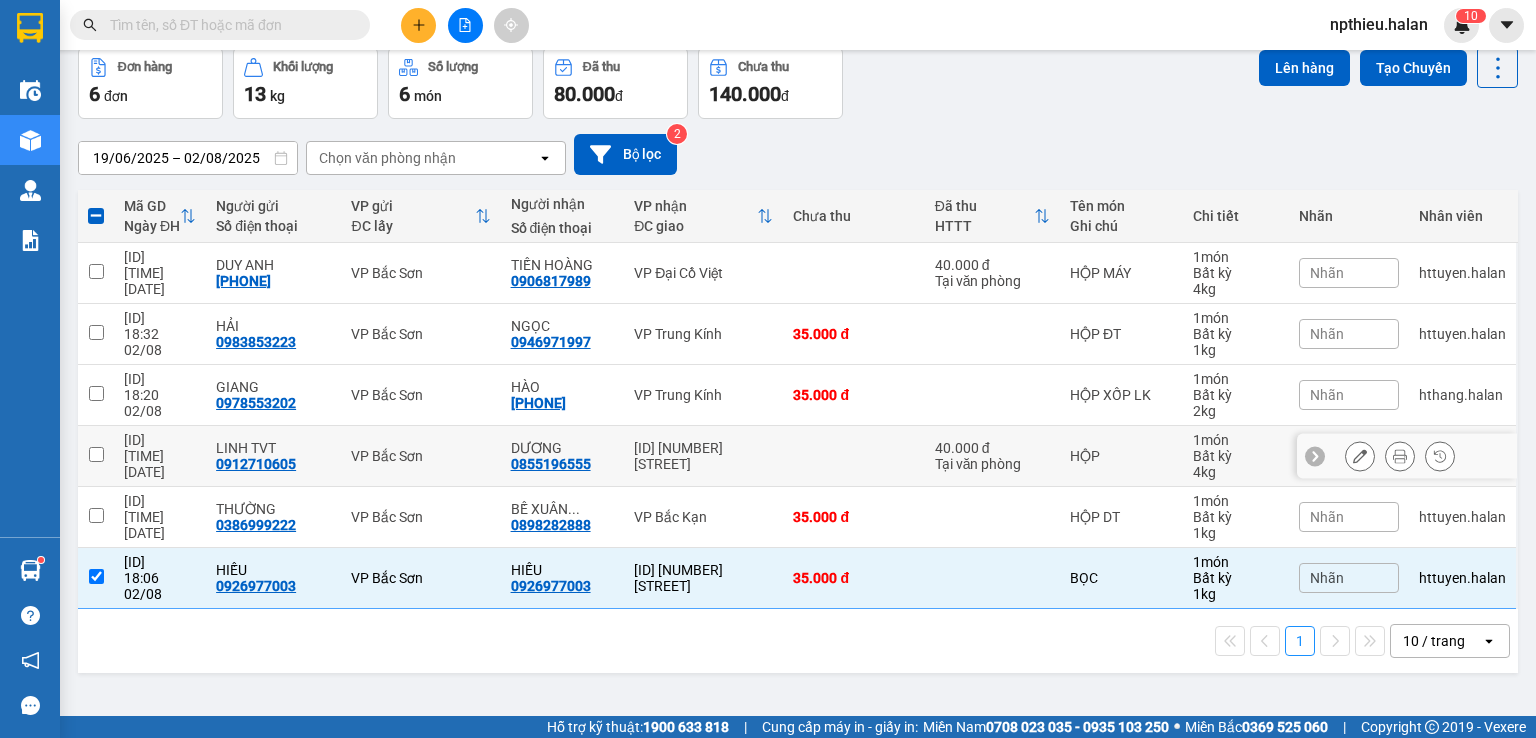 click on "[ID] [NUMBER] [STREET]" at bounding box center (703, 456) 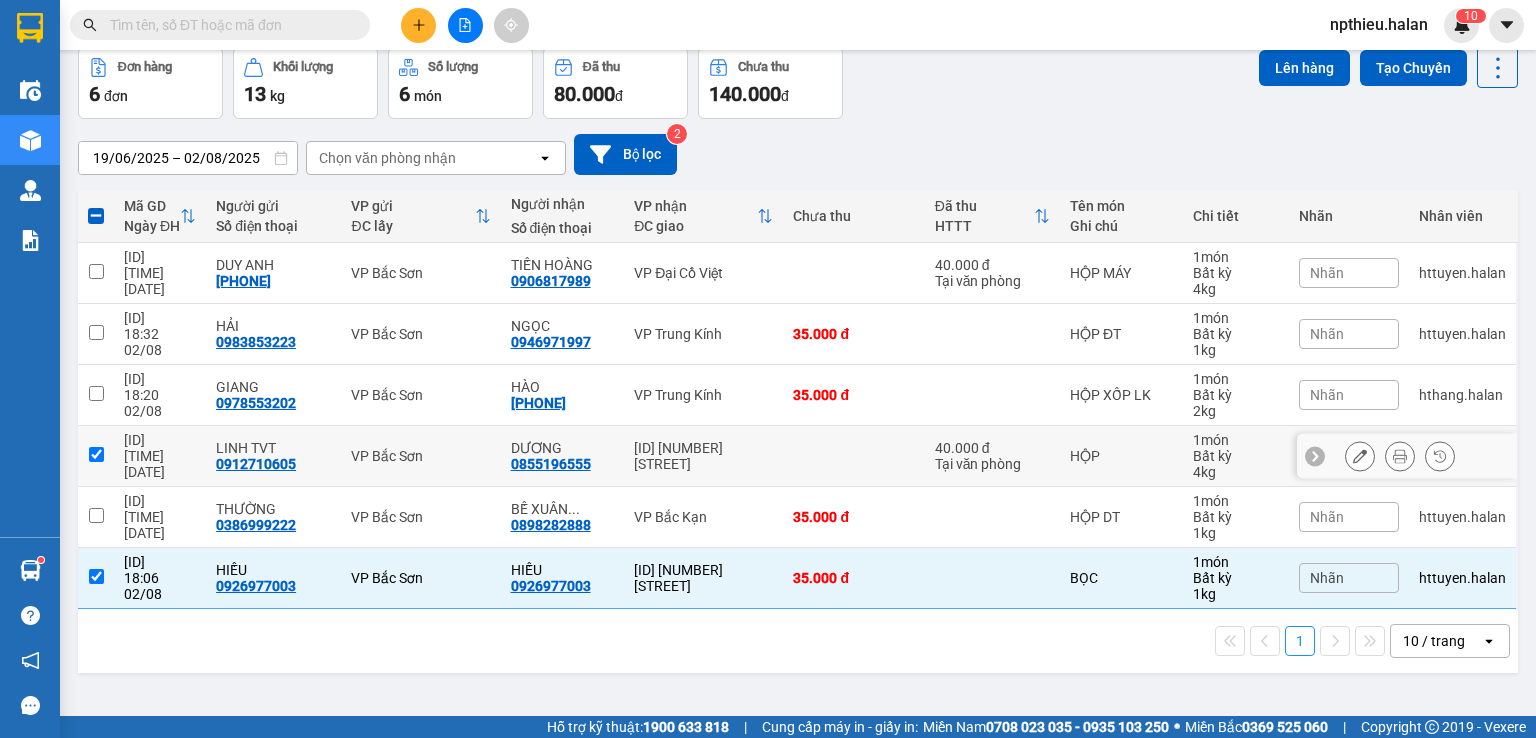 checkbox on "true" 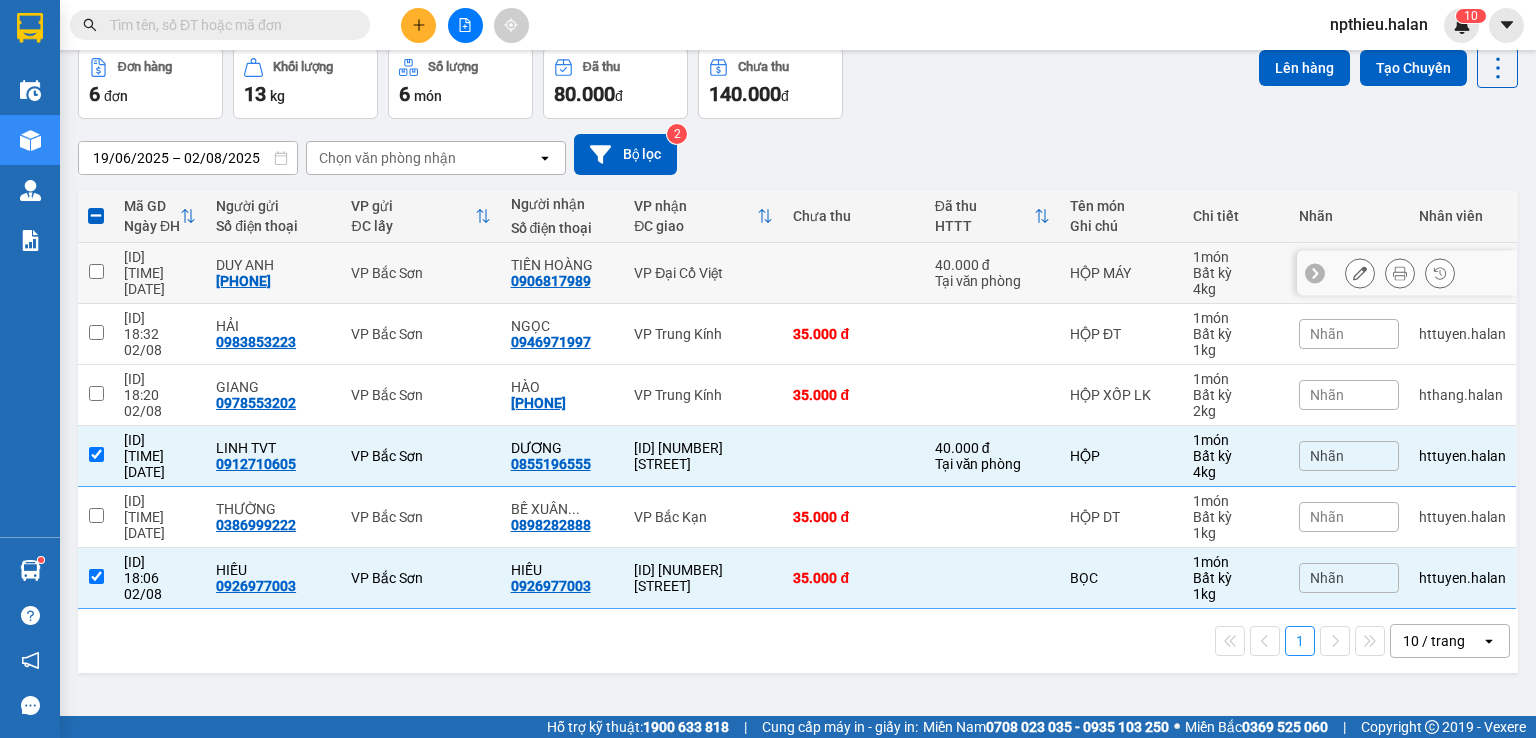 click on "VP Đại Cồ Việt" at bounding box center [703, 273] 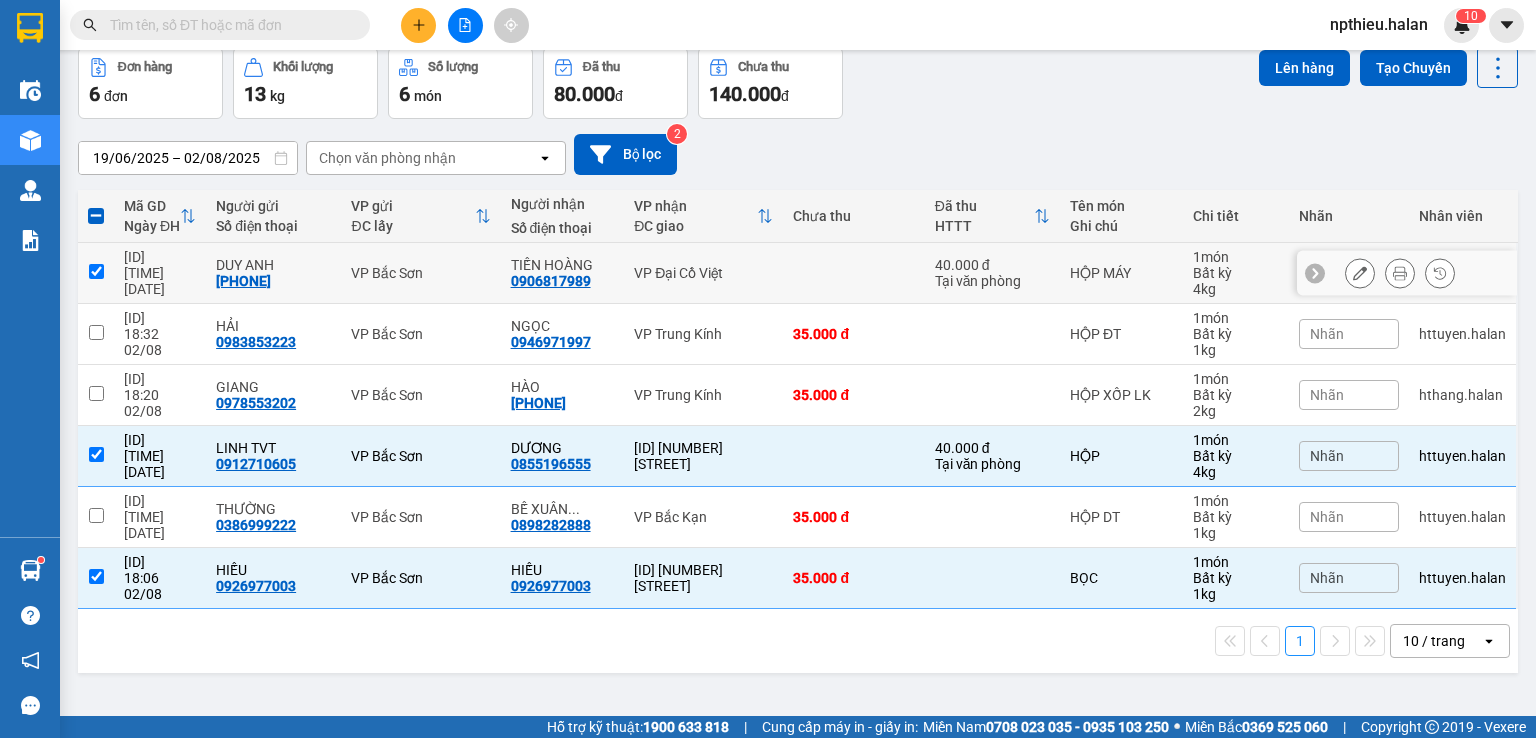 checkbox on "true" 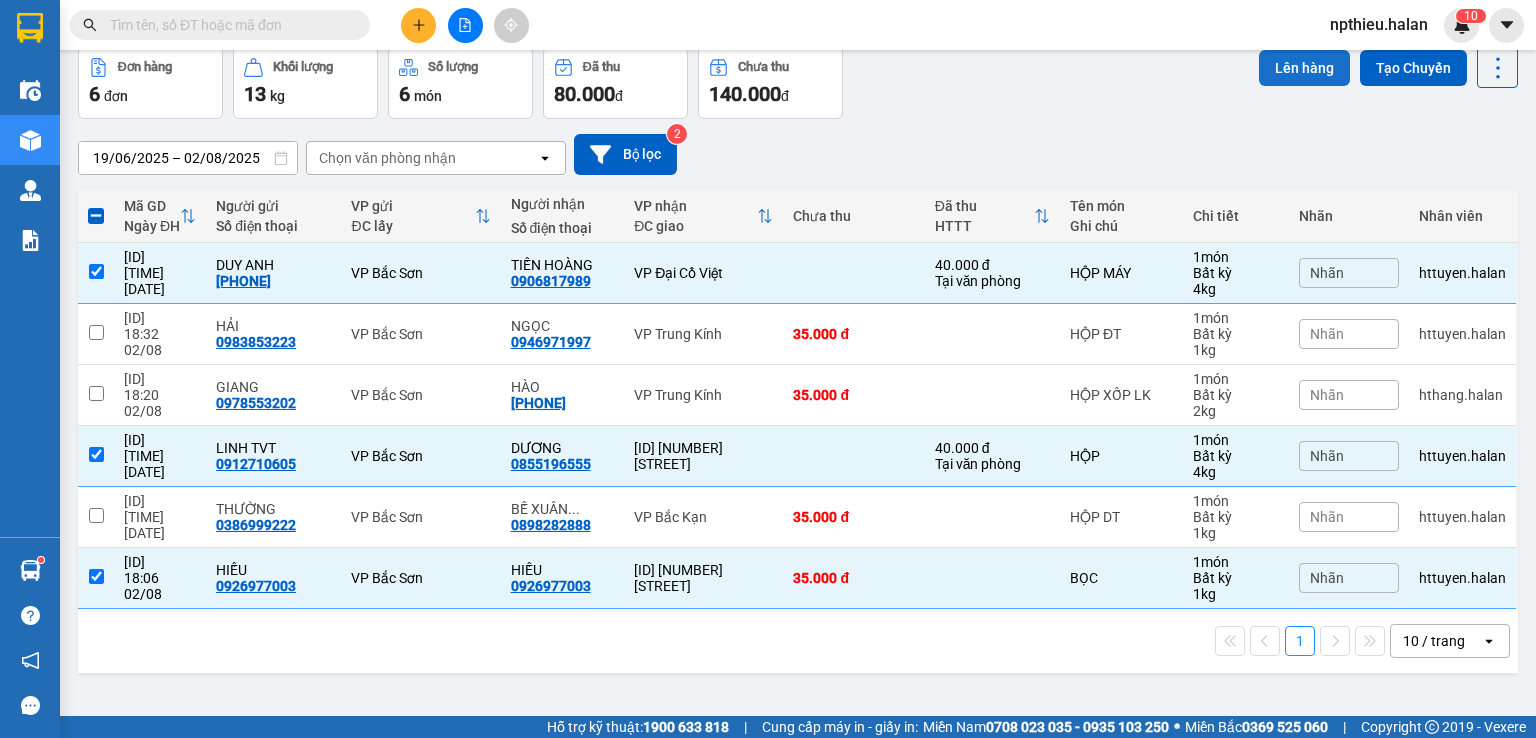 click on "Lên hàng" at bounding box center (1304, 68) 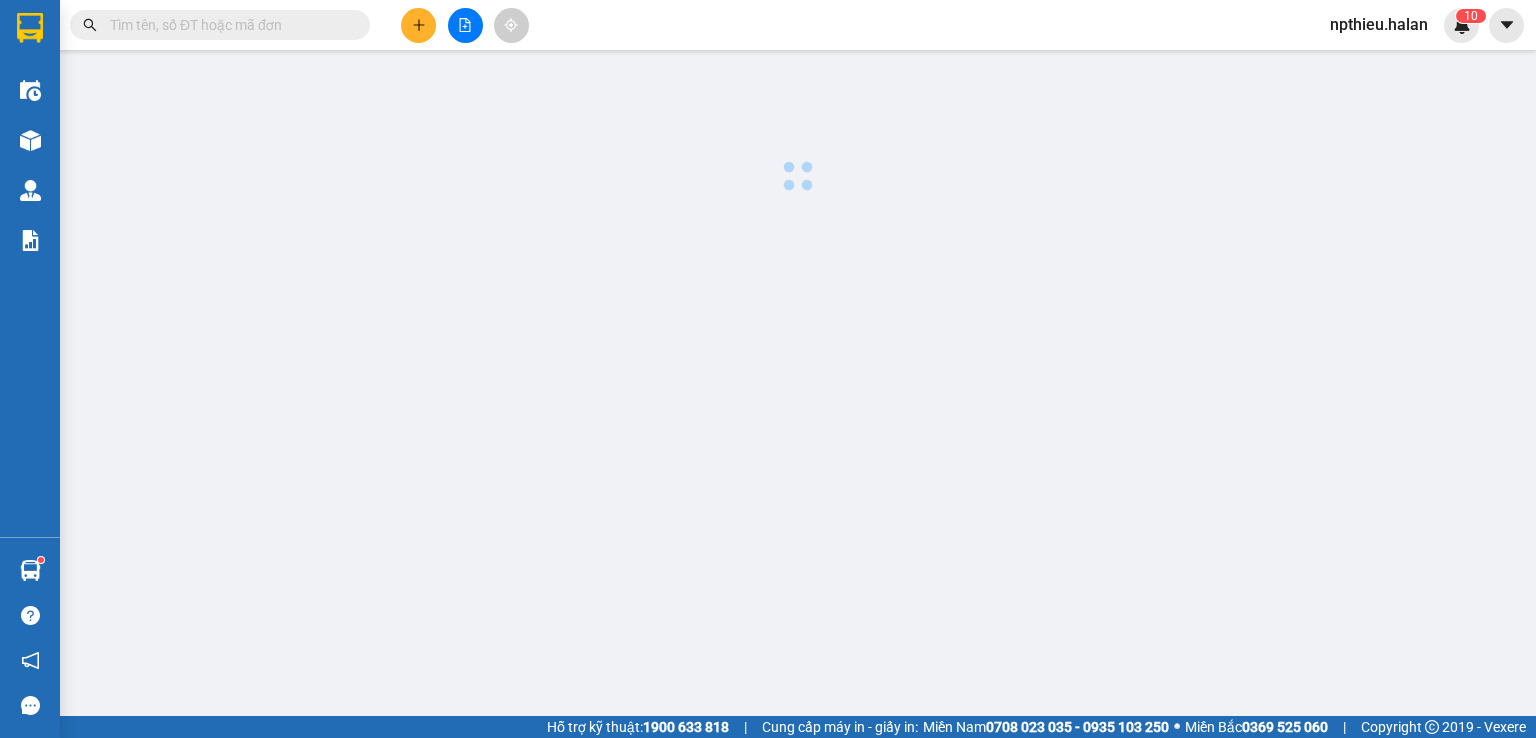 scroll, scrollTop: 0, scrollLeft: 0, axis: both 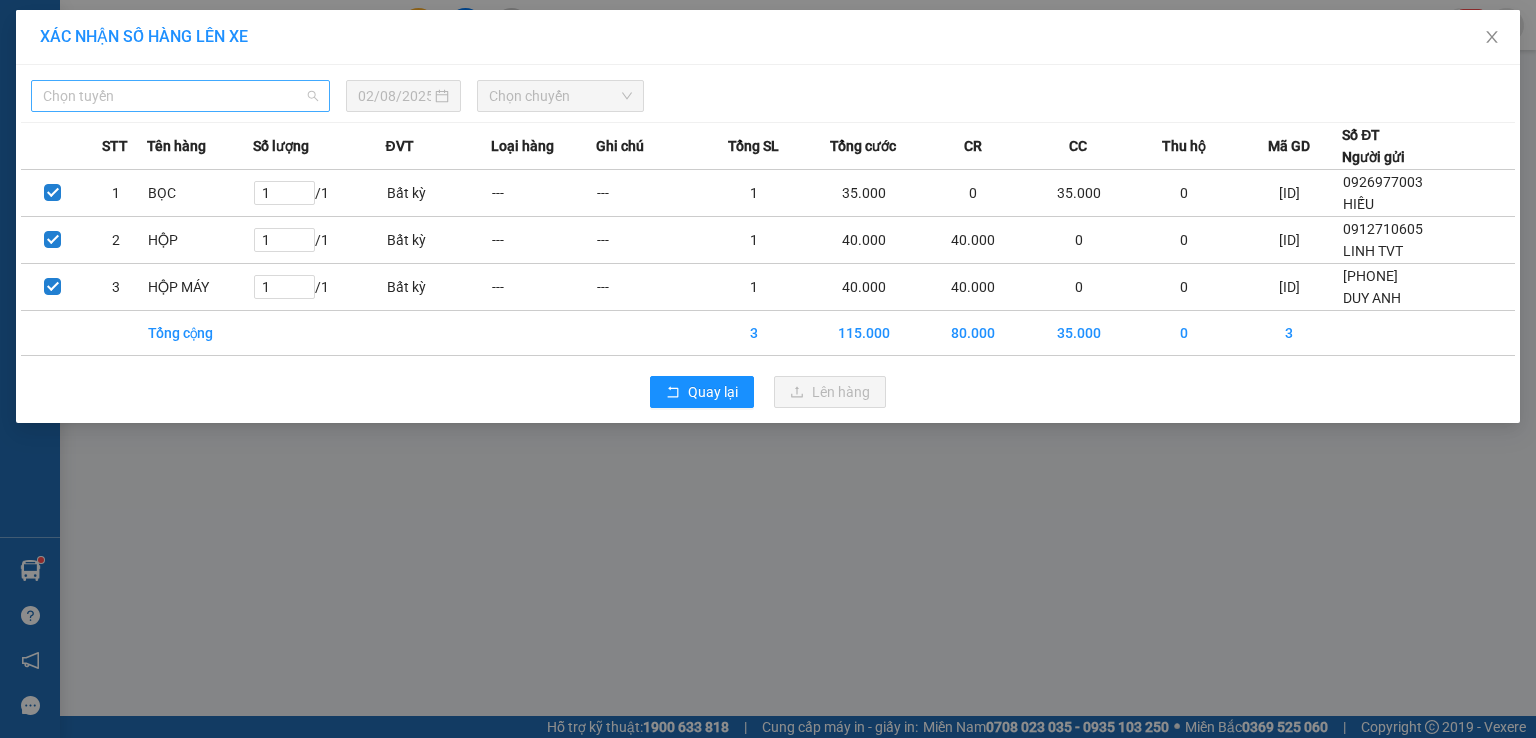 click on "Chọn tuyến" at bounding box center [180, 96] 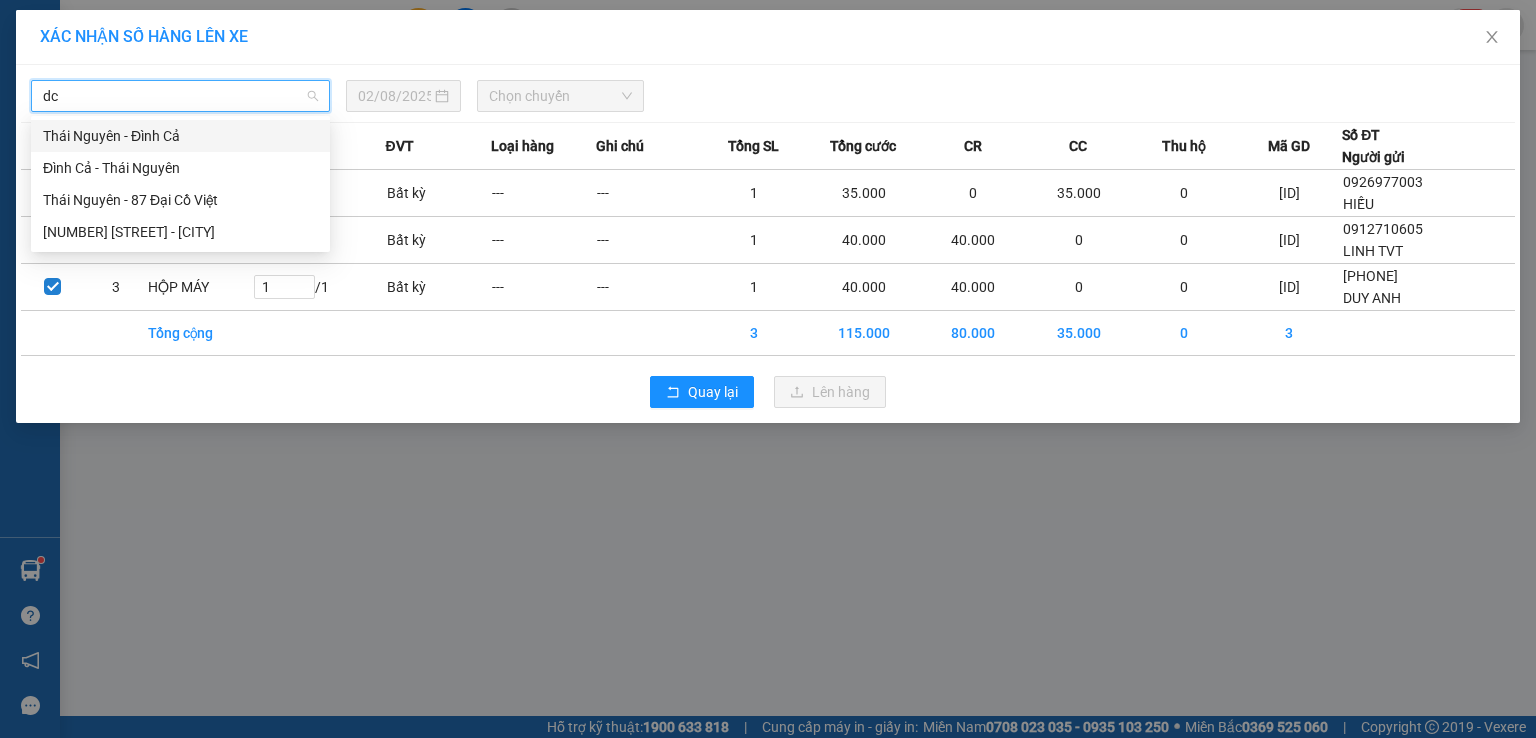 type on "dcv" 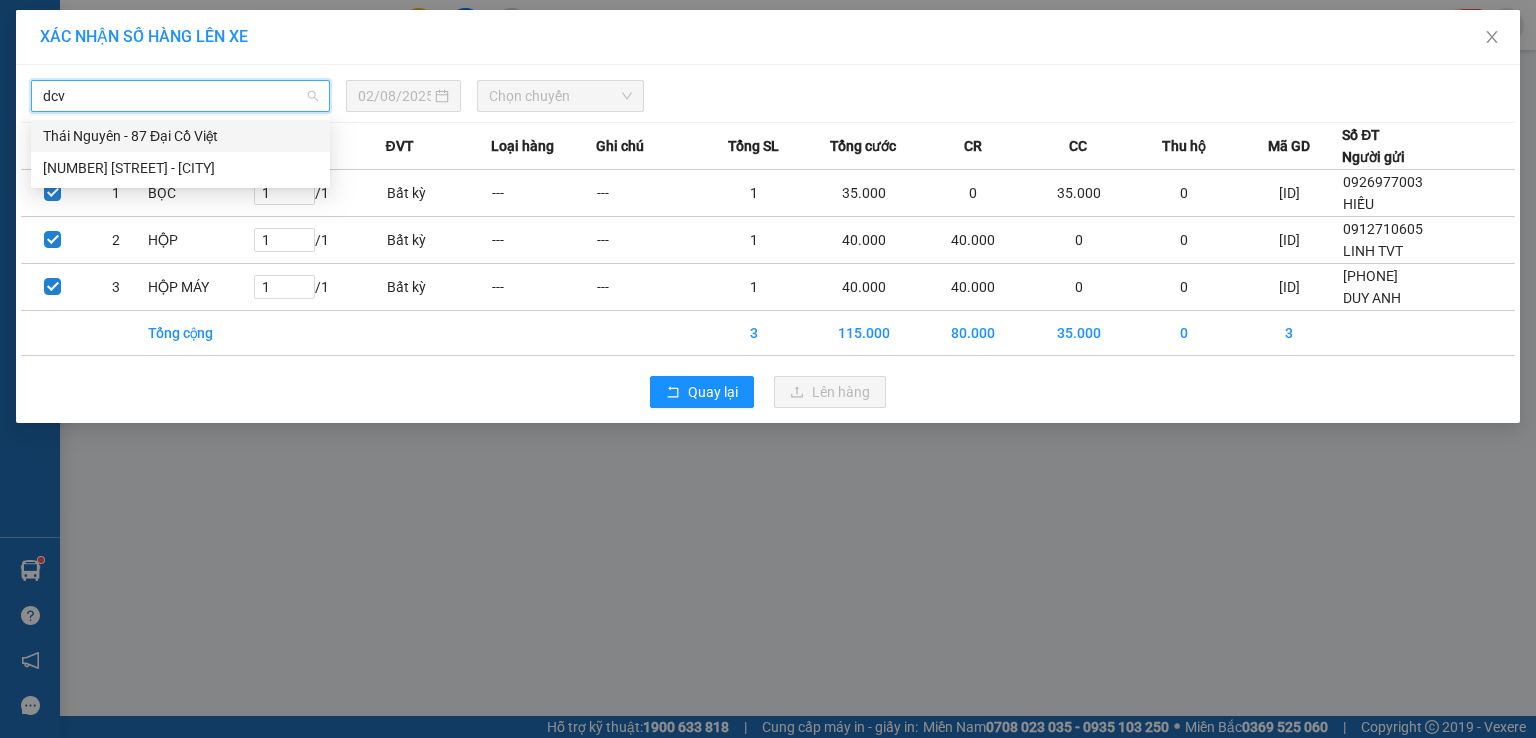 click on "Thái Nguyên - 87 Đại Cồ Việt" at bounding box center [180, 136] 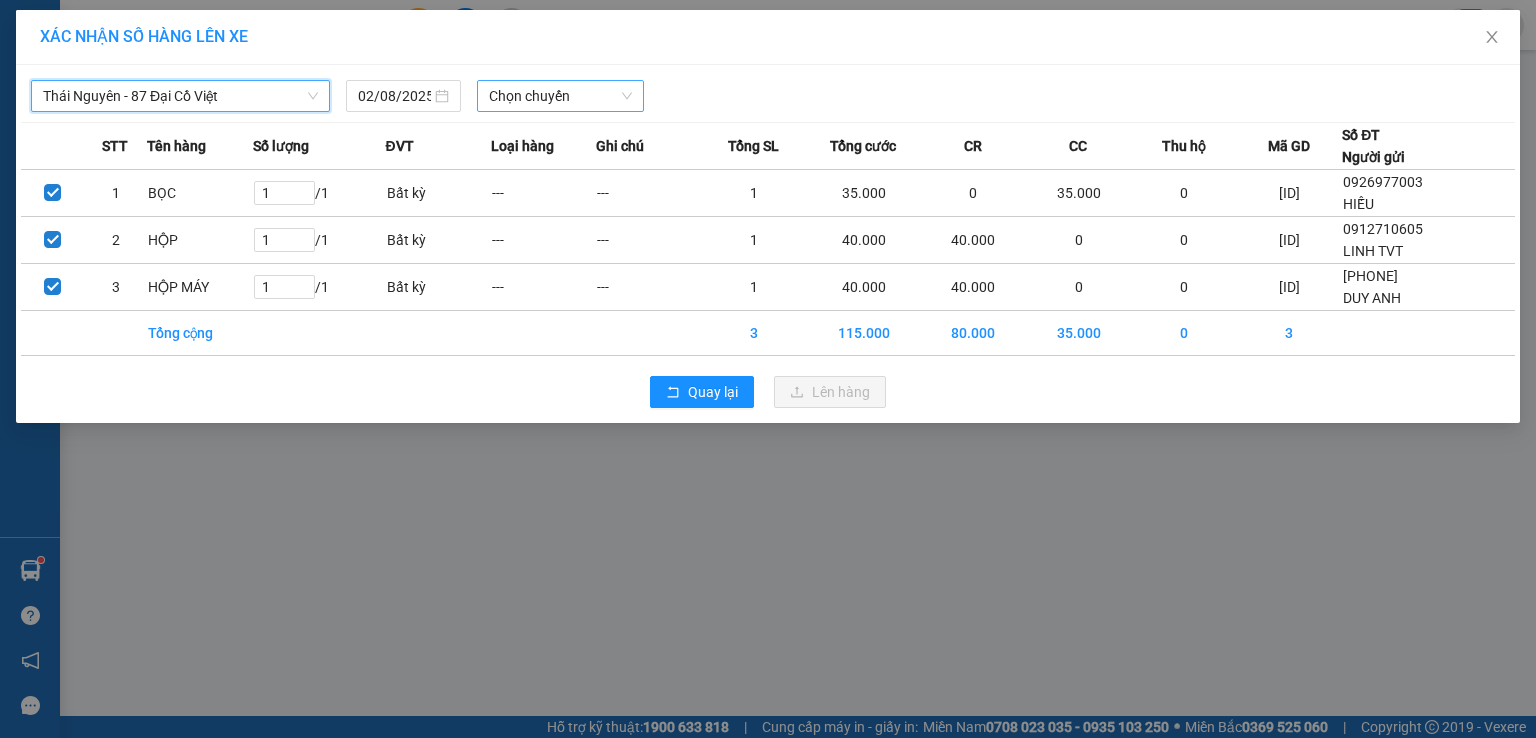 click on "Chọn chuyến" at bounding box center [561, 96] 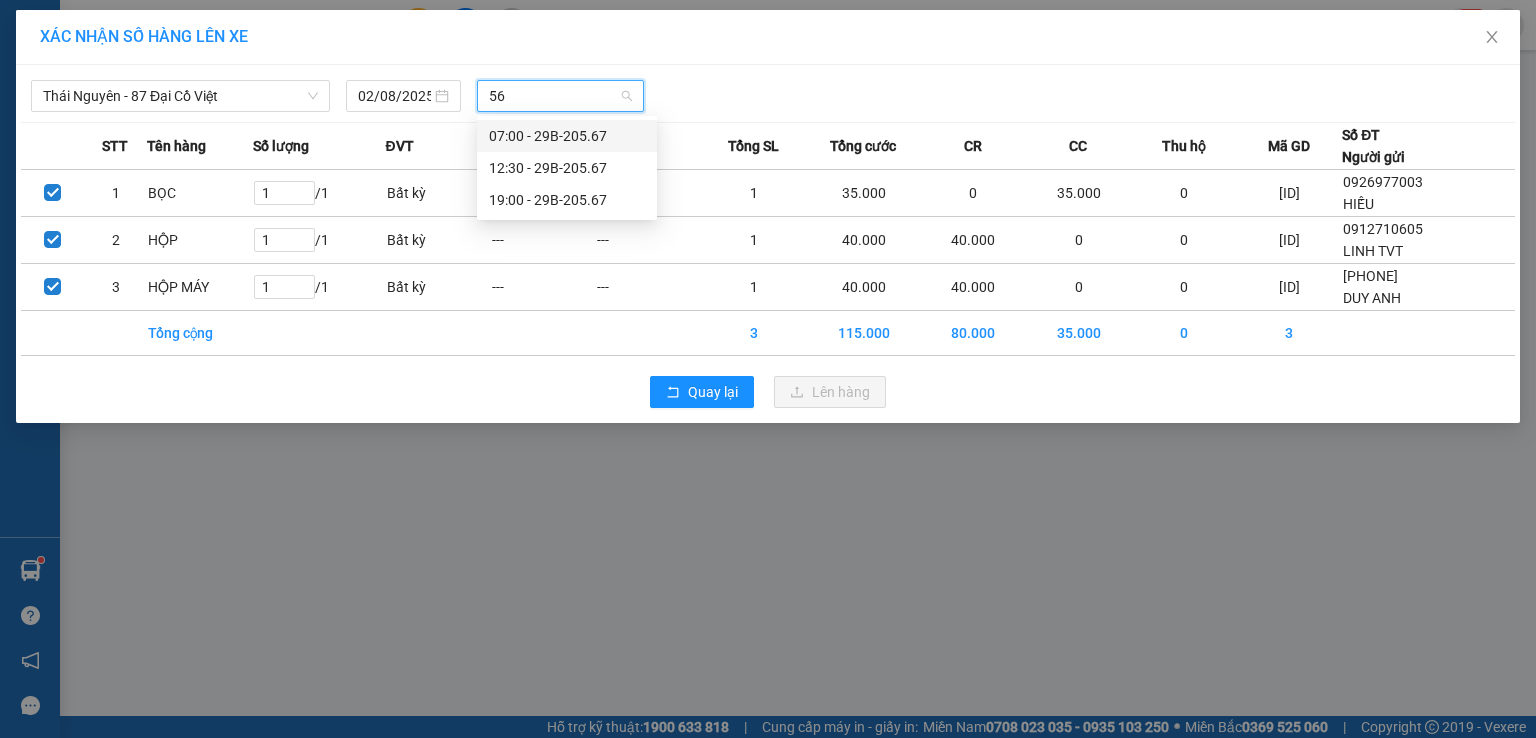 type on "567" 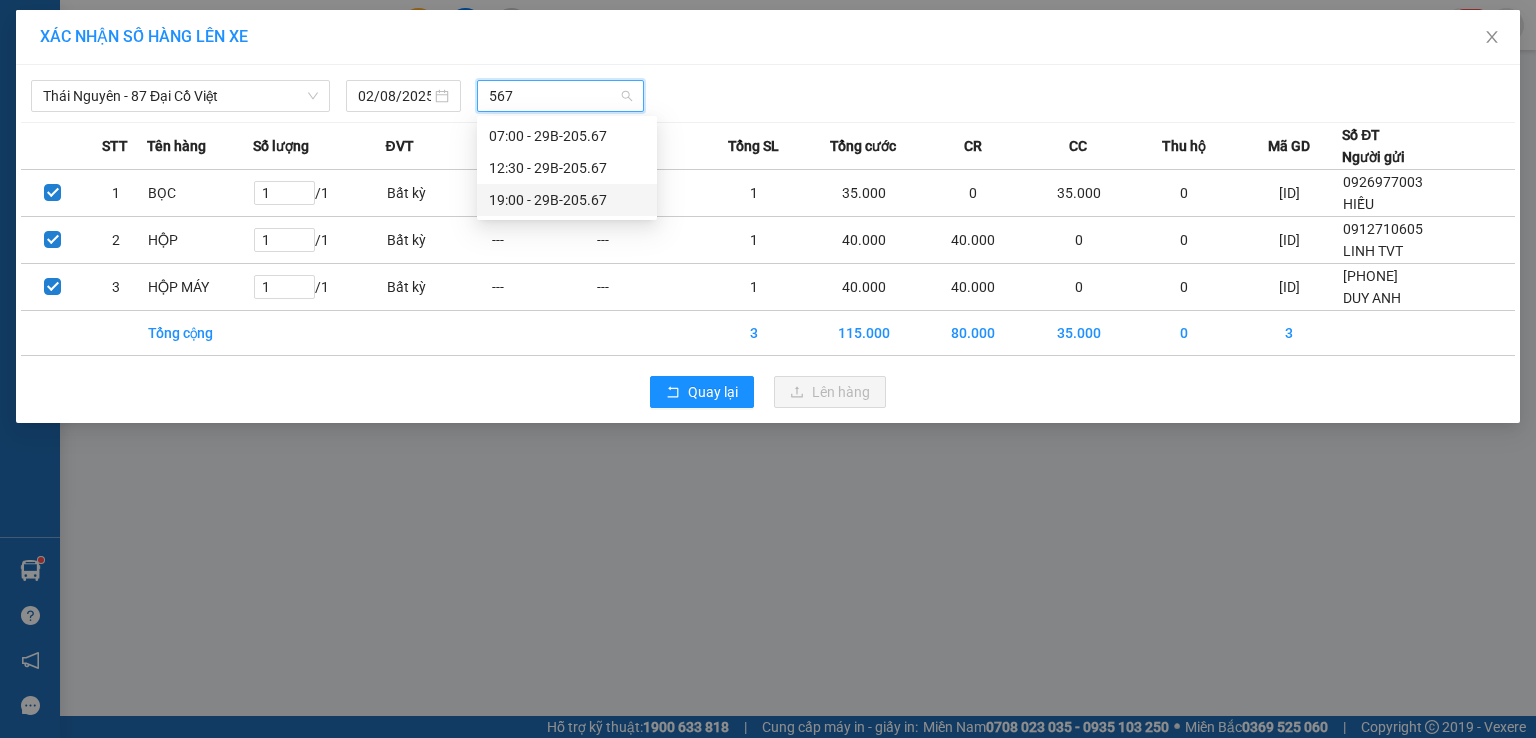 click on "[TIME] - [ID]" at bounding box center (567, 200) 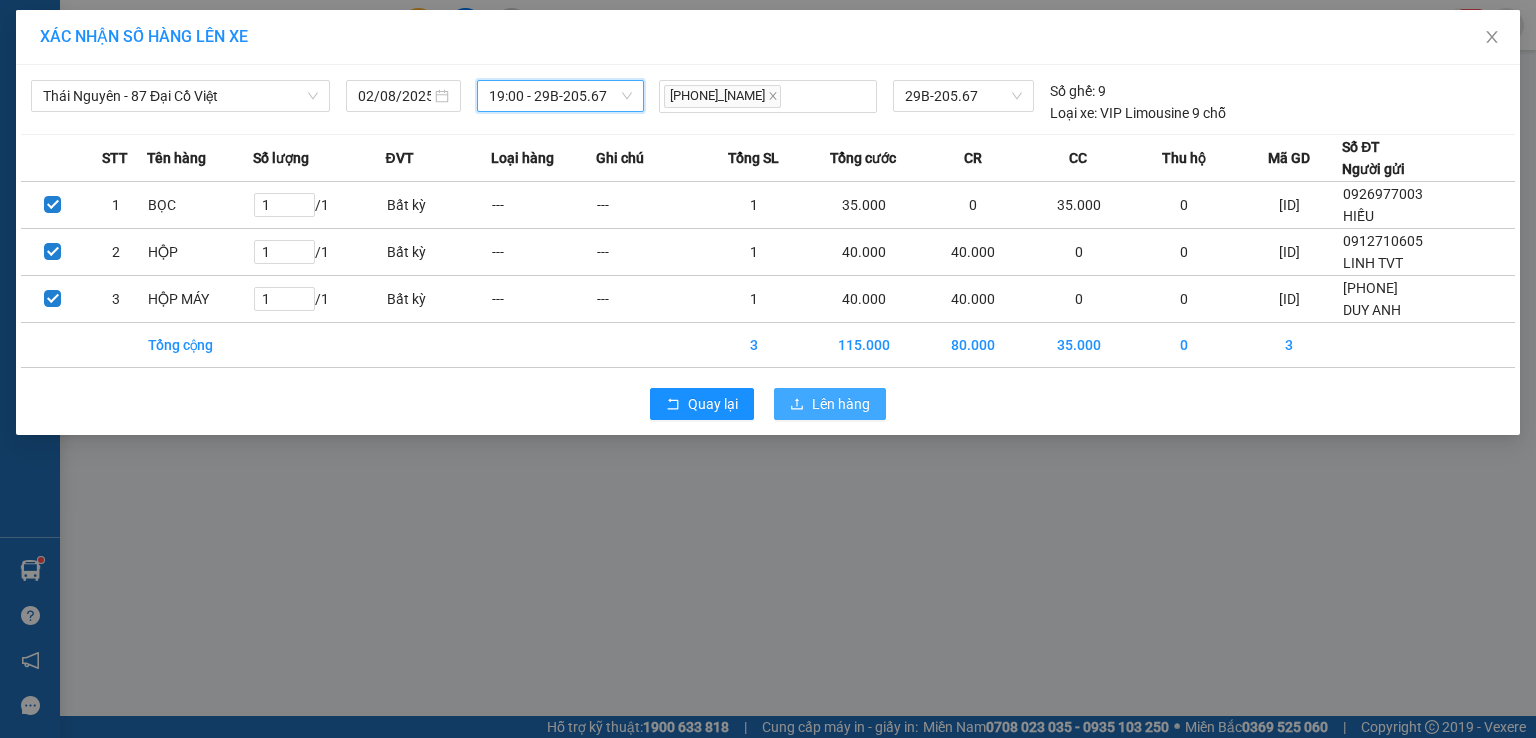 click on "Lên hàng" at bounding box center (841, 404) 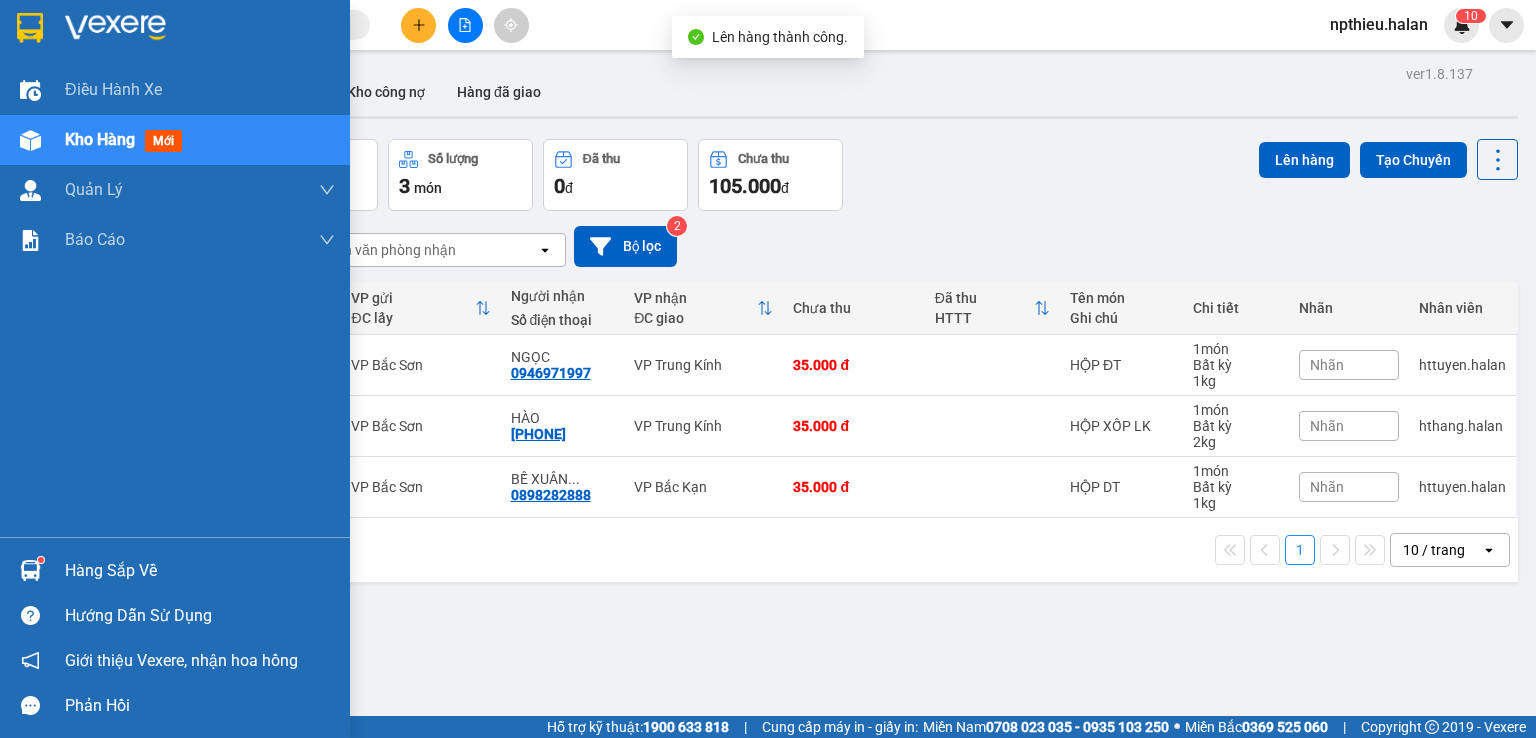 click on "Hàng sắp về" at bounding box center (175, 570) 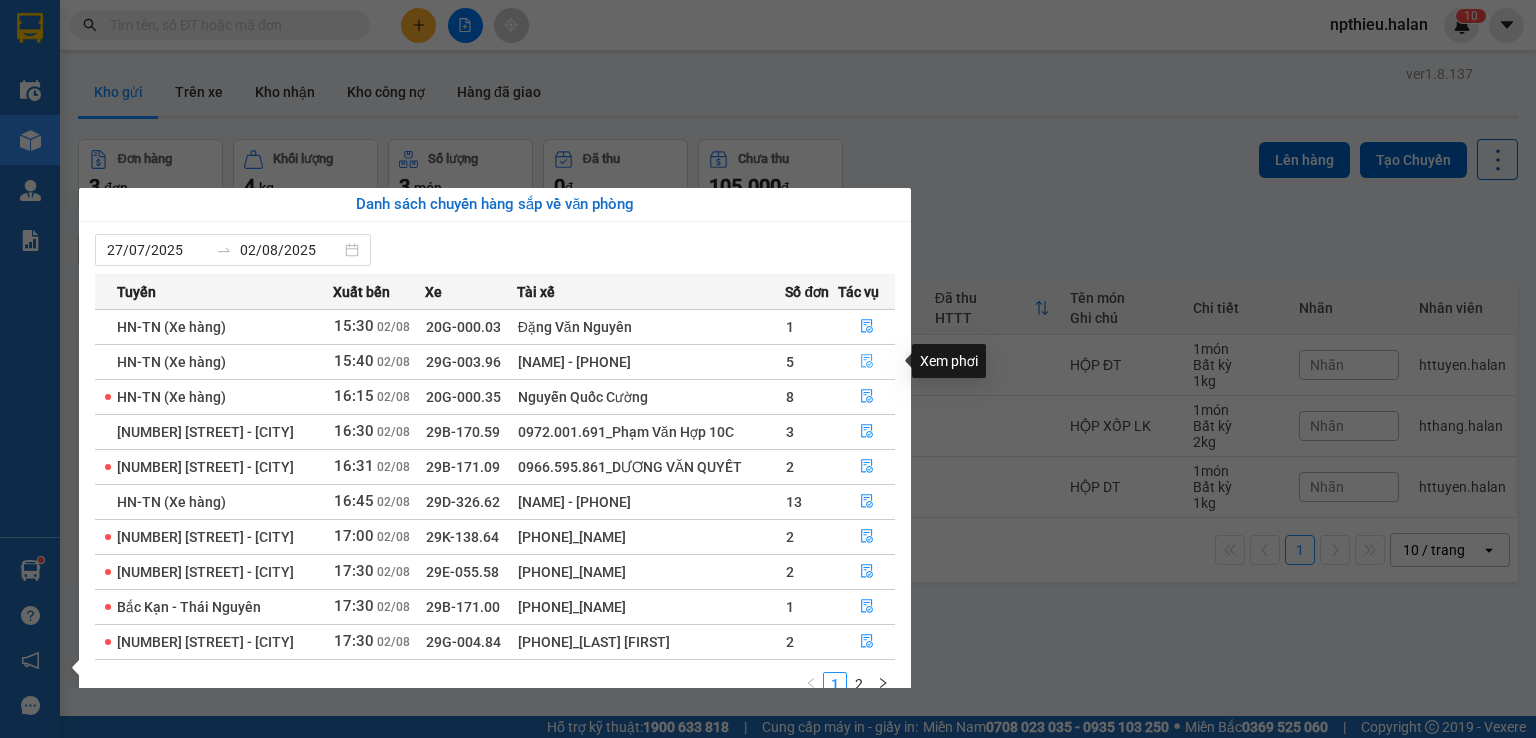 click at bounding box center [866, 362] 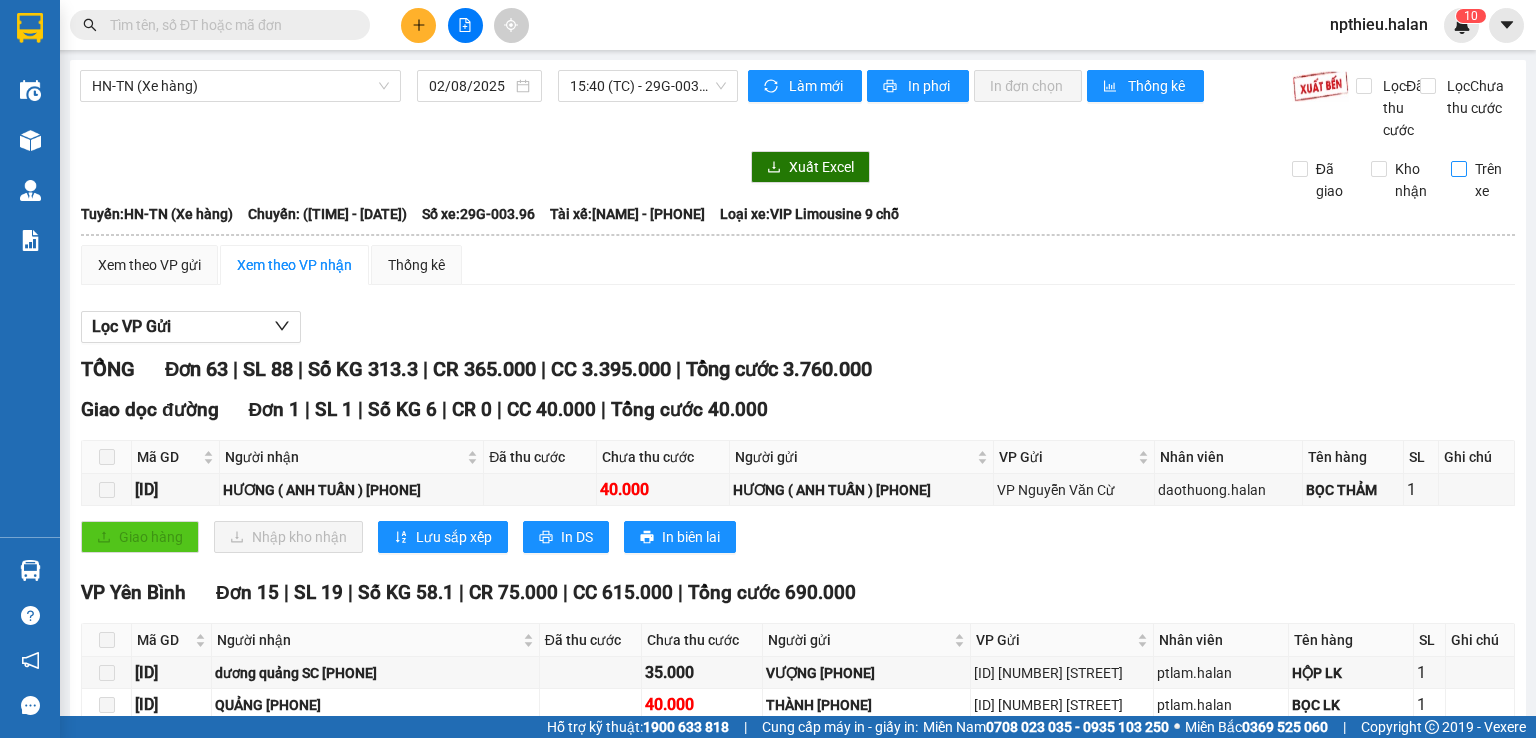 click on "Trên xe" at bounding box center [1459, 169] 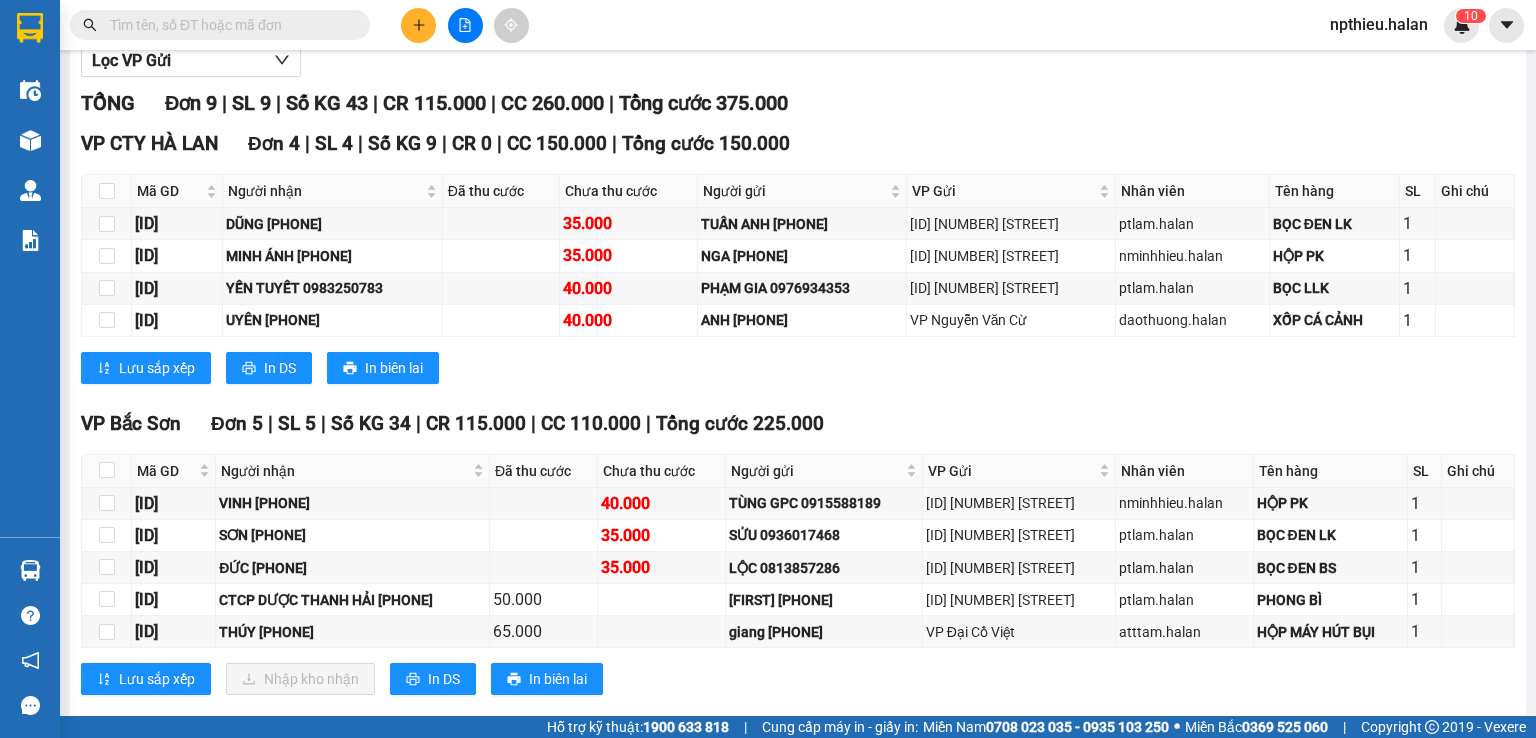 scroll, scrollTop: 0, scrollLeft: 0, axis: both 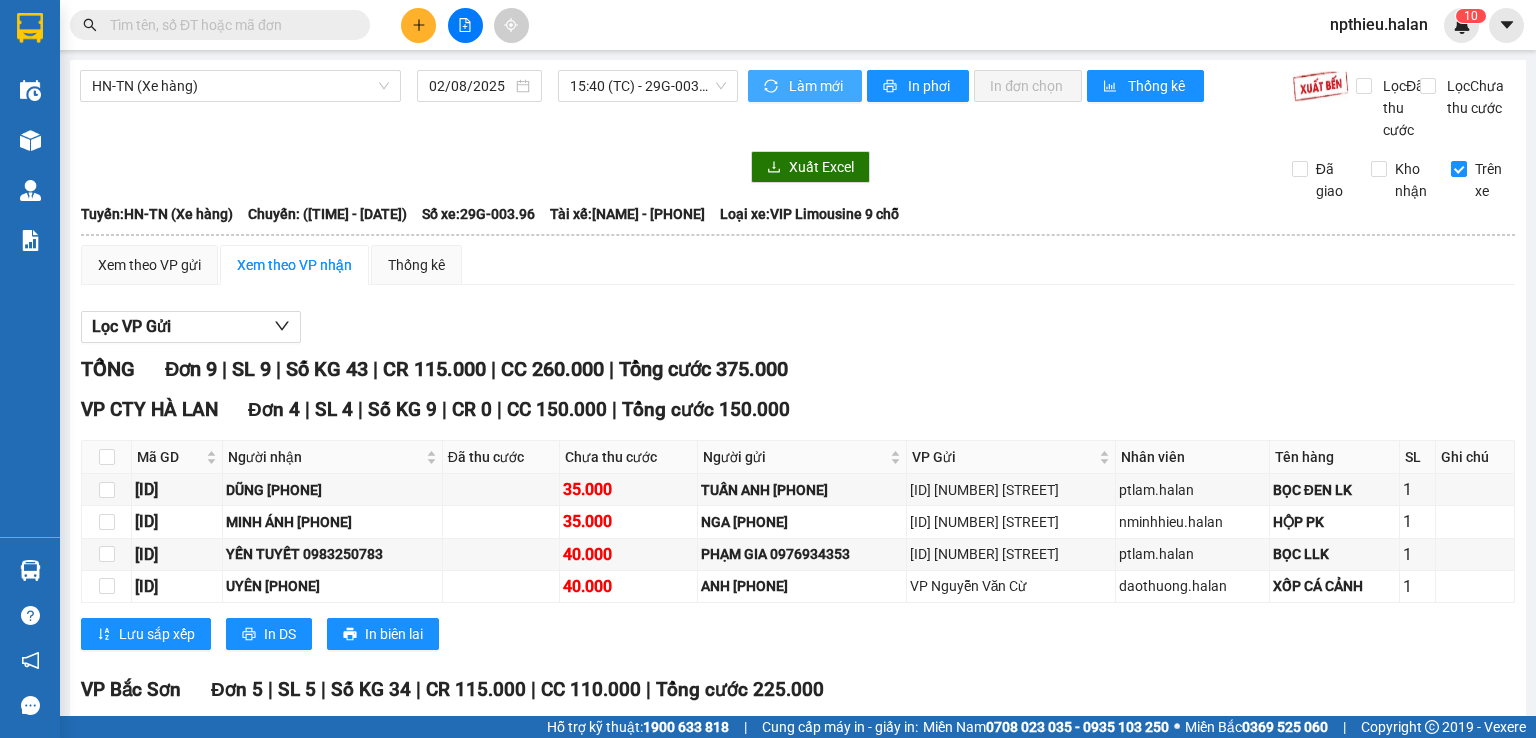 click on "Làm mới" at bounding box center (817, 86) 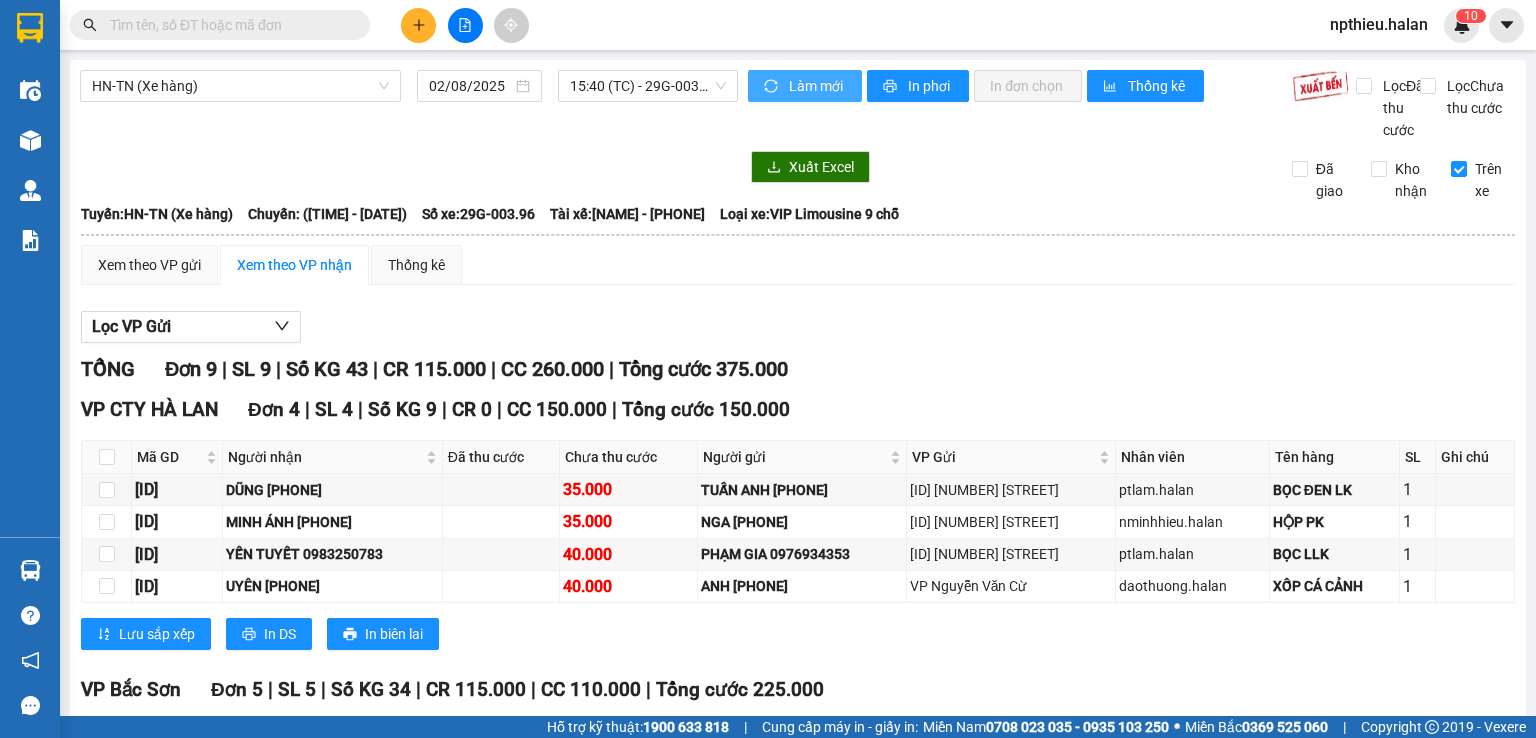 scroll, scrollTop: 266, scrollLeft: 0, axis: vertical 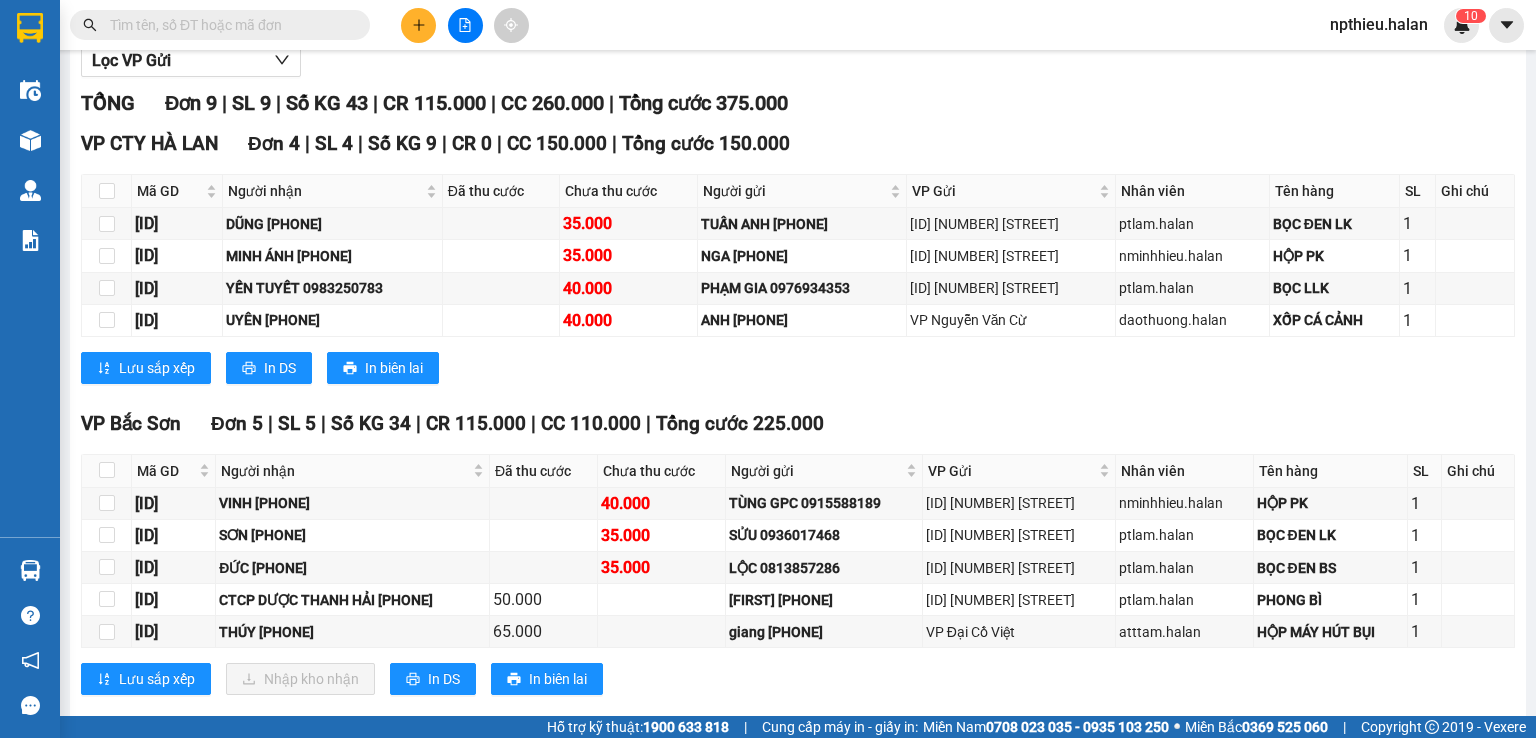 click at bounding box center [228, 25] 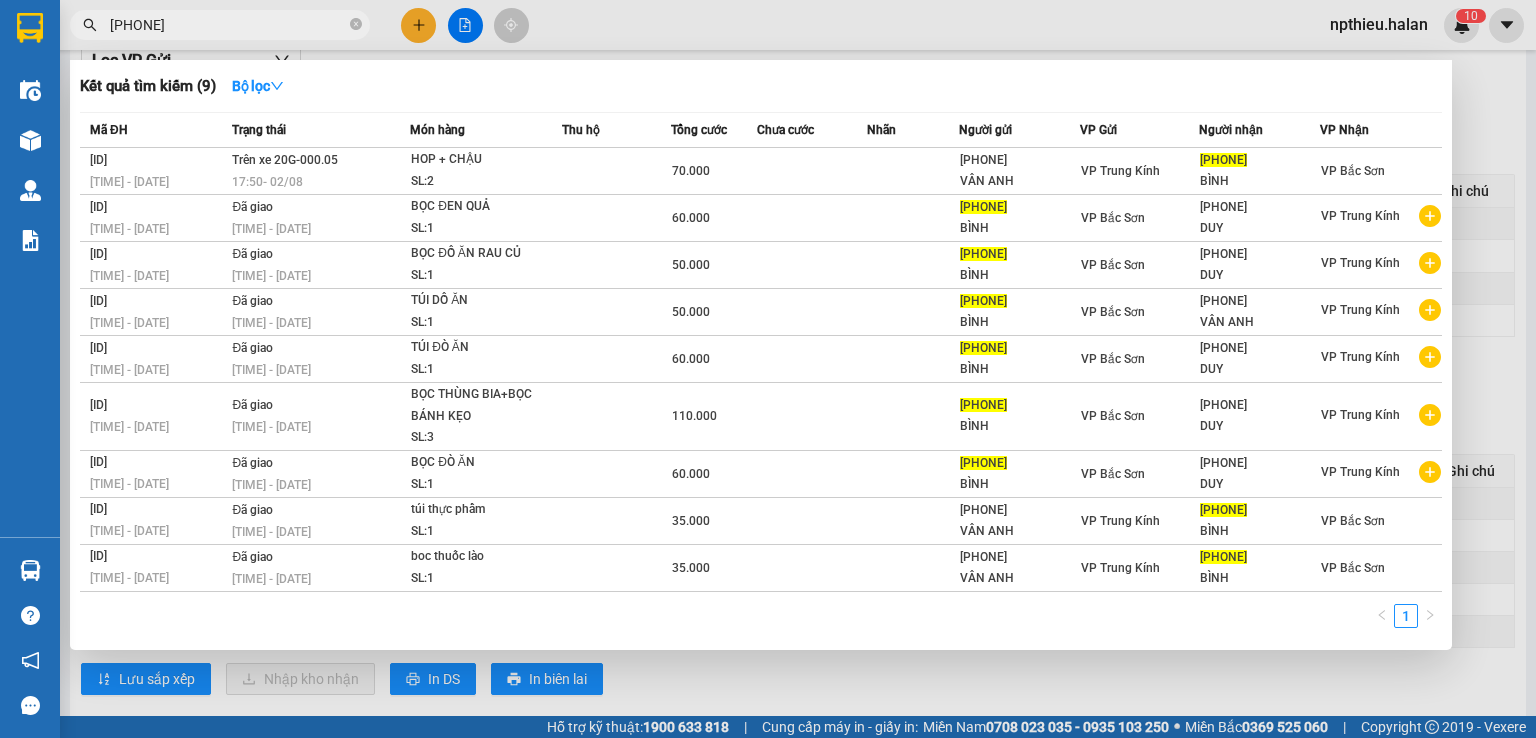 type on "[PHONE]" 